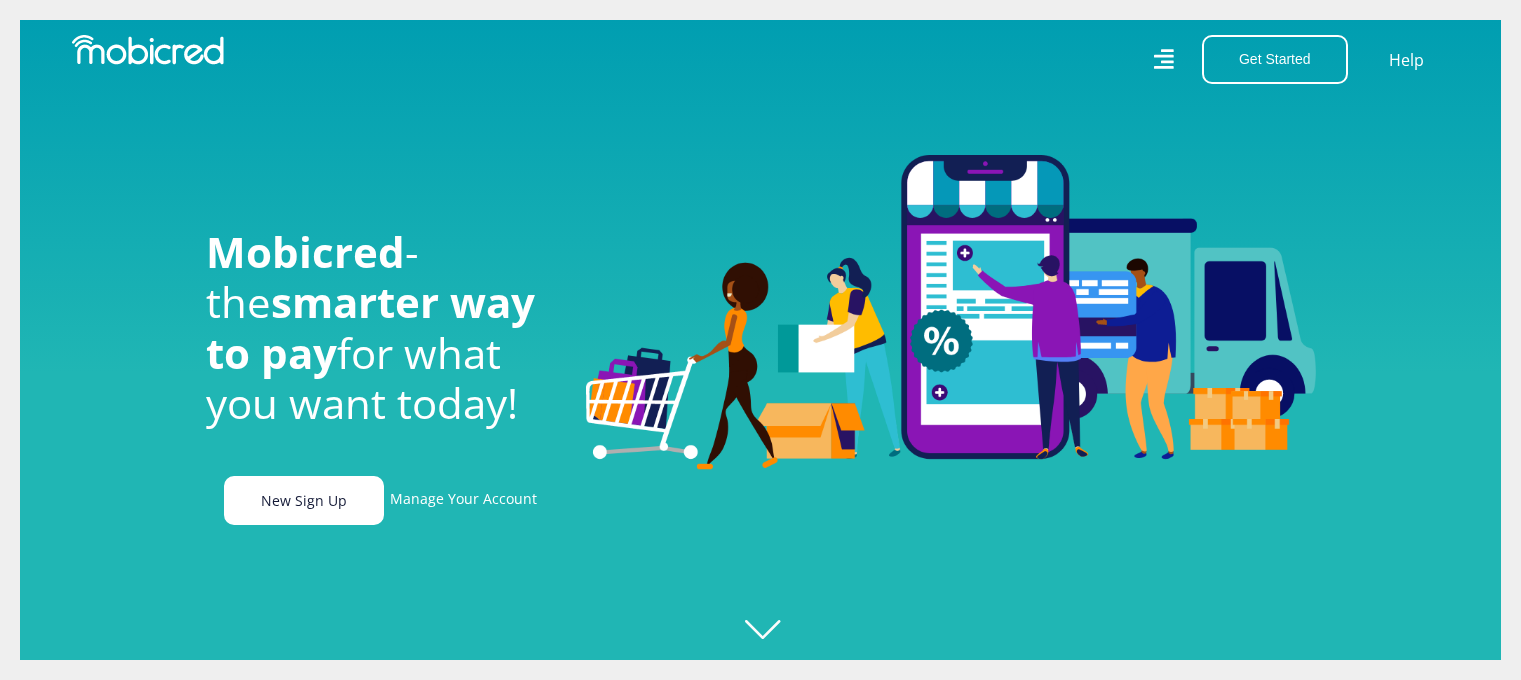 scroll, scrollTop: 0, scrollLeft: 0, axis: both 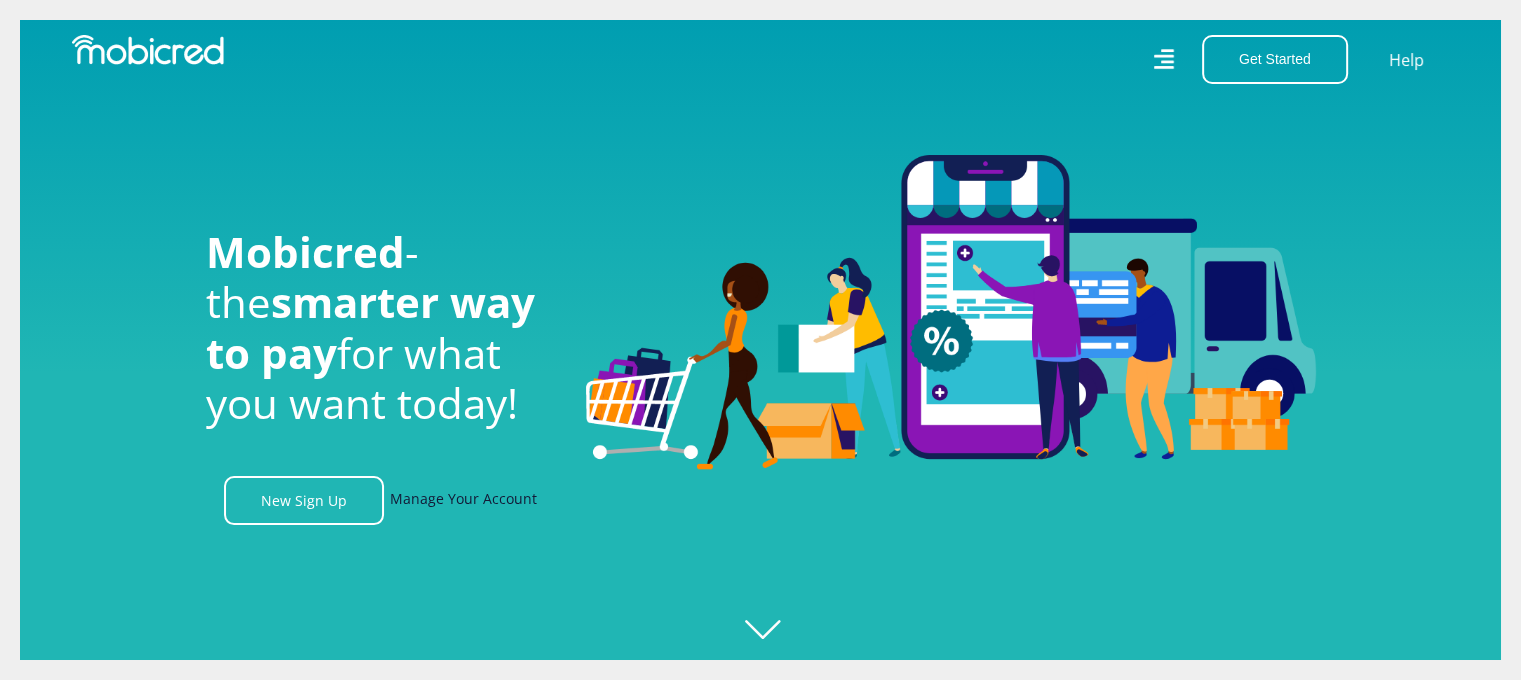 click on "Manage Your Account" at bounding box center (463, 500) 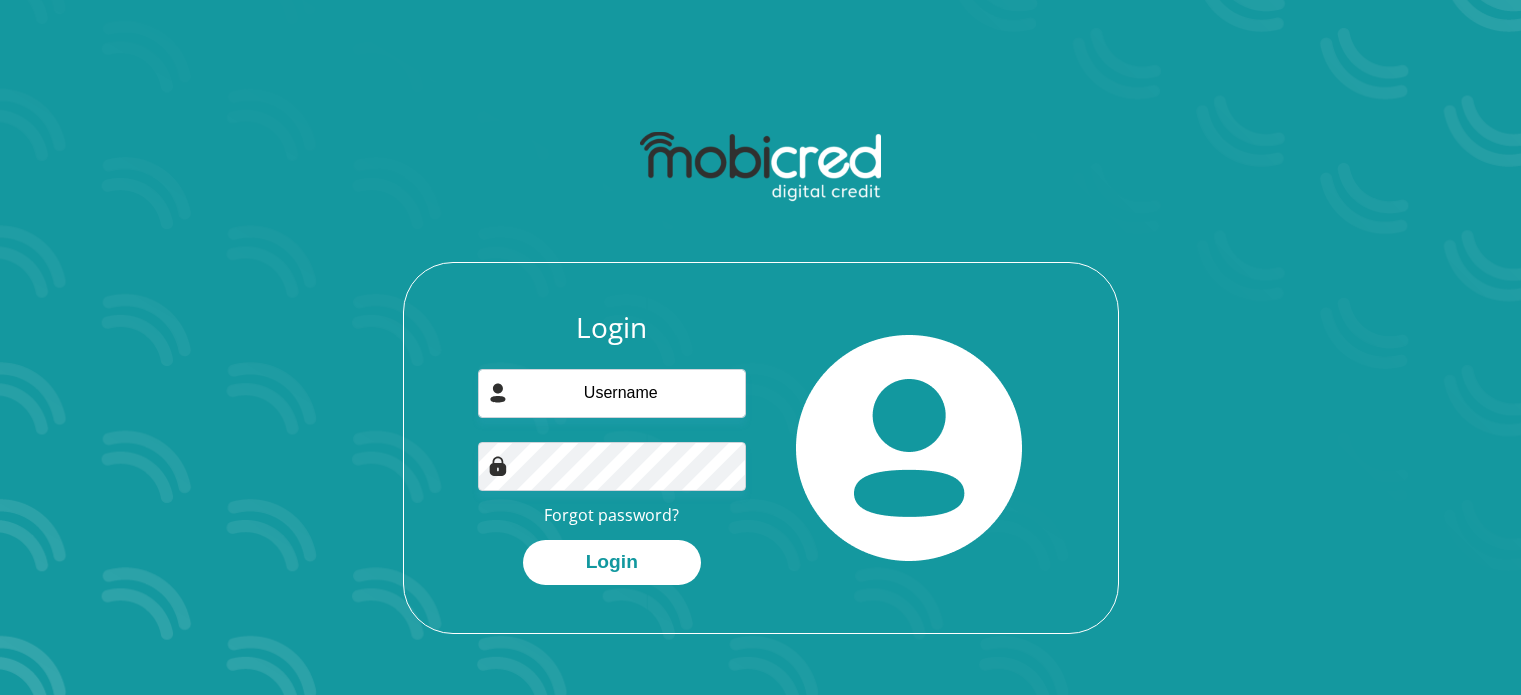 scroll, scrollTop: 0, scrollLeft: 0, axis: both 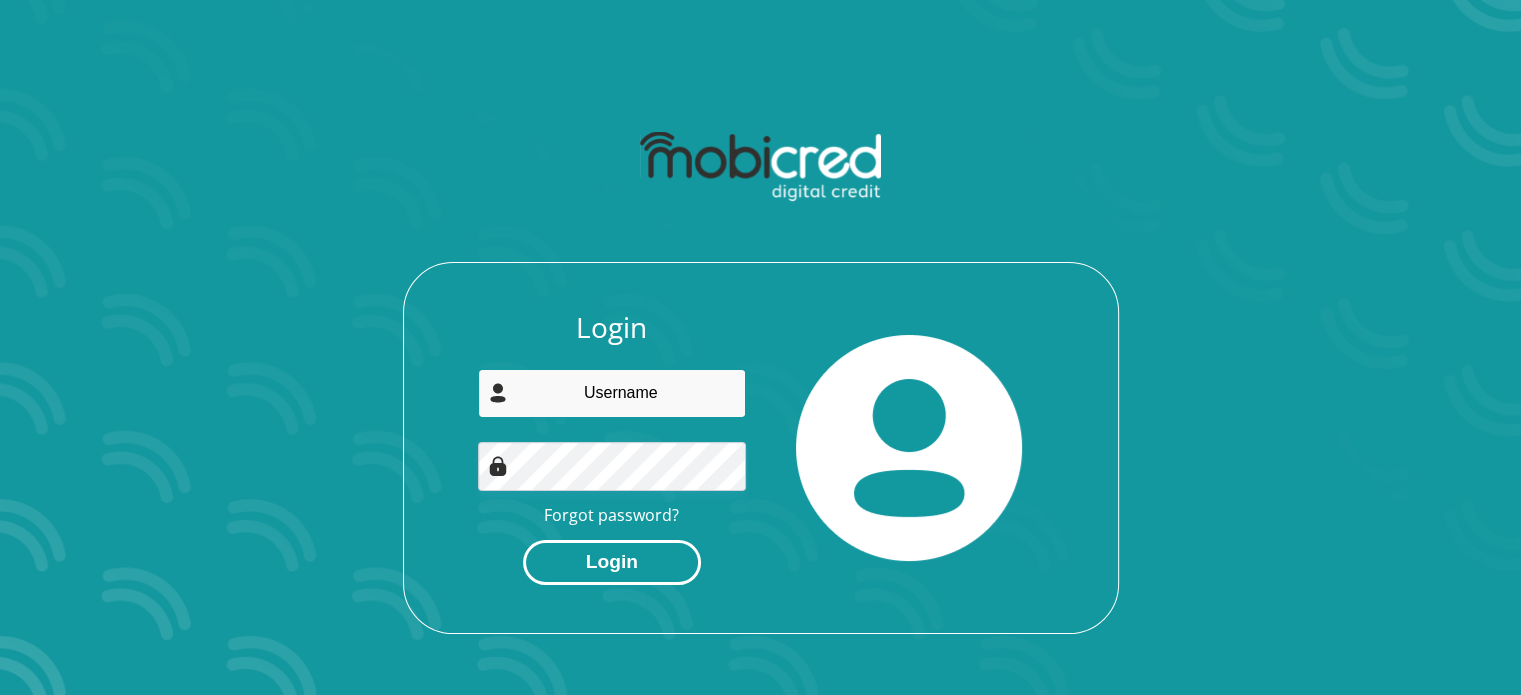 type on "stolselize@[EMAIL]" 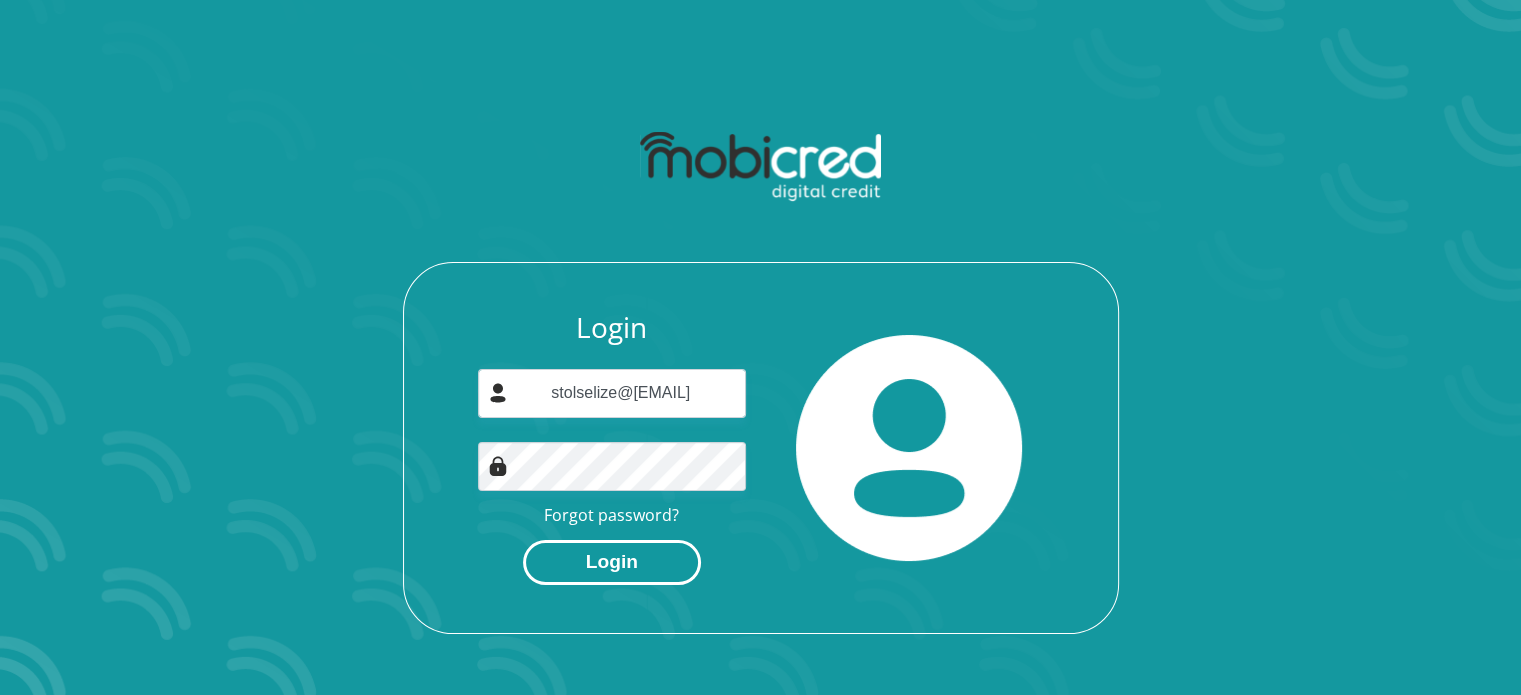 click on "Login" at bounding box center [612, 562] 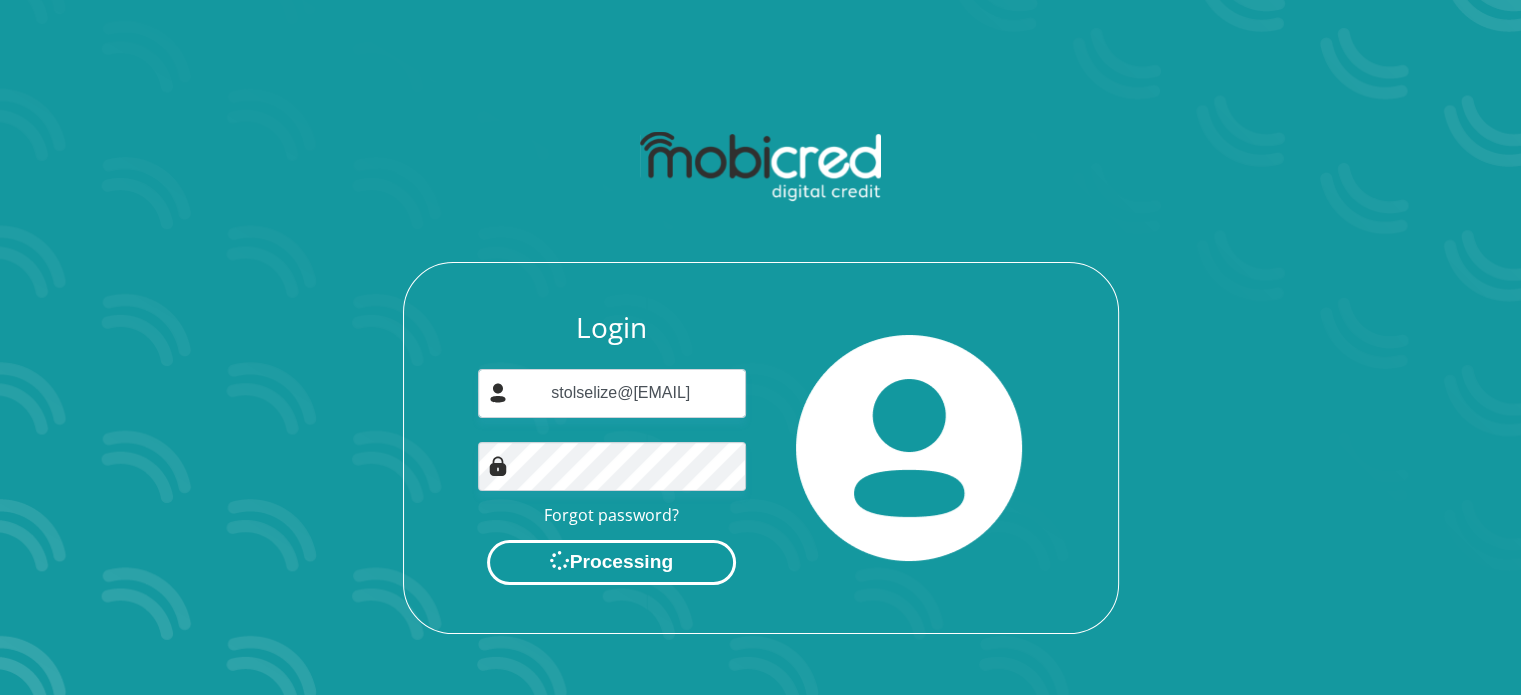 scroll, scrollTop: 0, scrollLeft: 0, axis: both 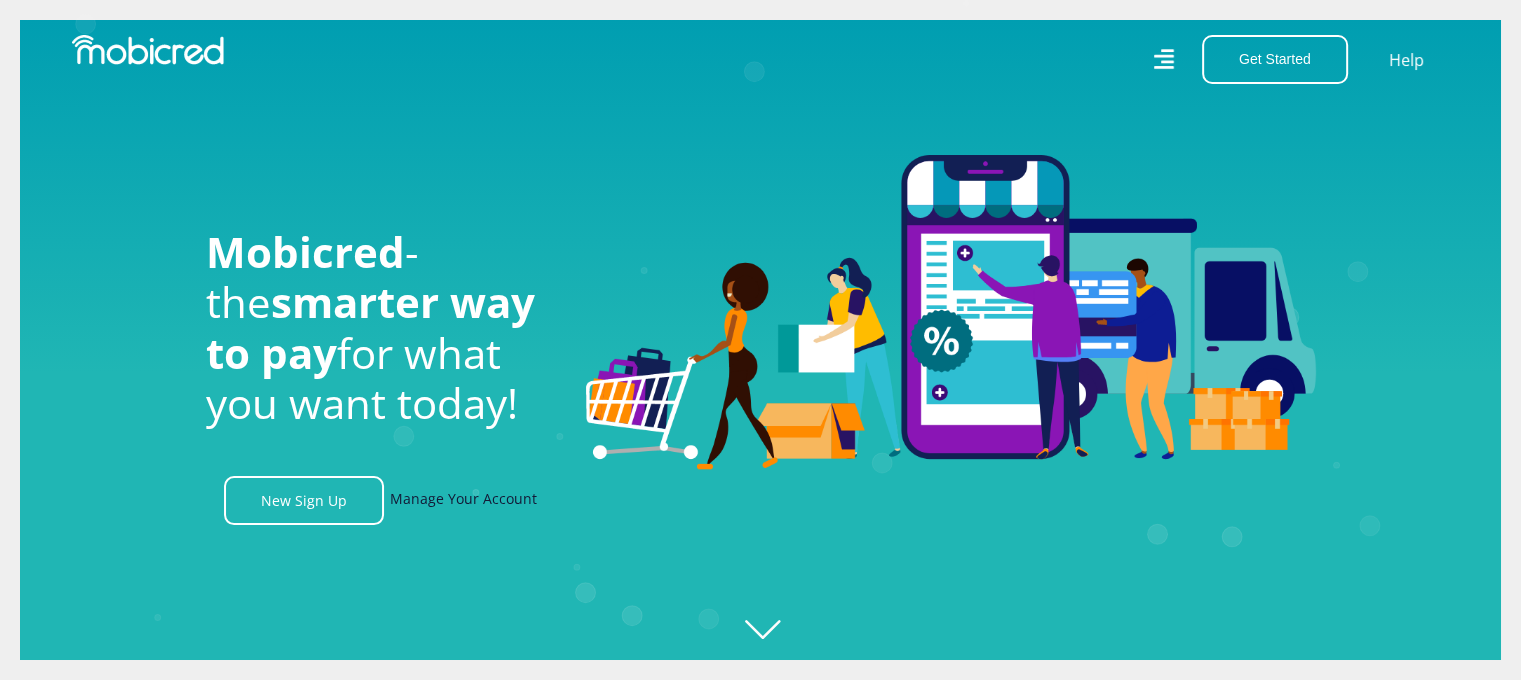 click on "Manage Your Account" at bounding box center [463, 500] 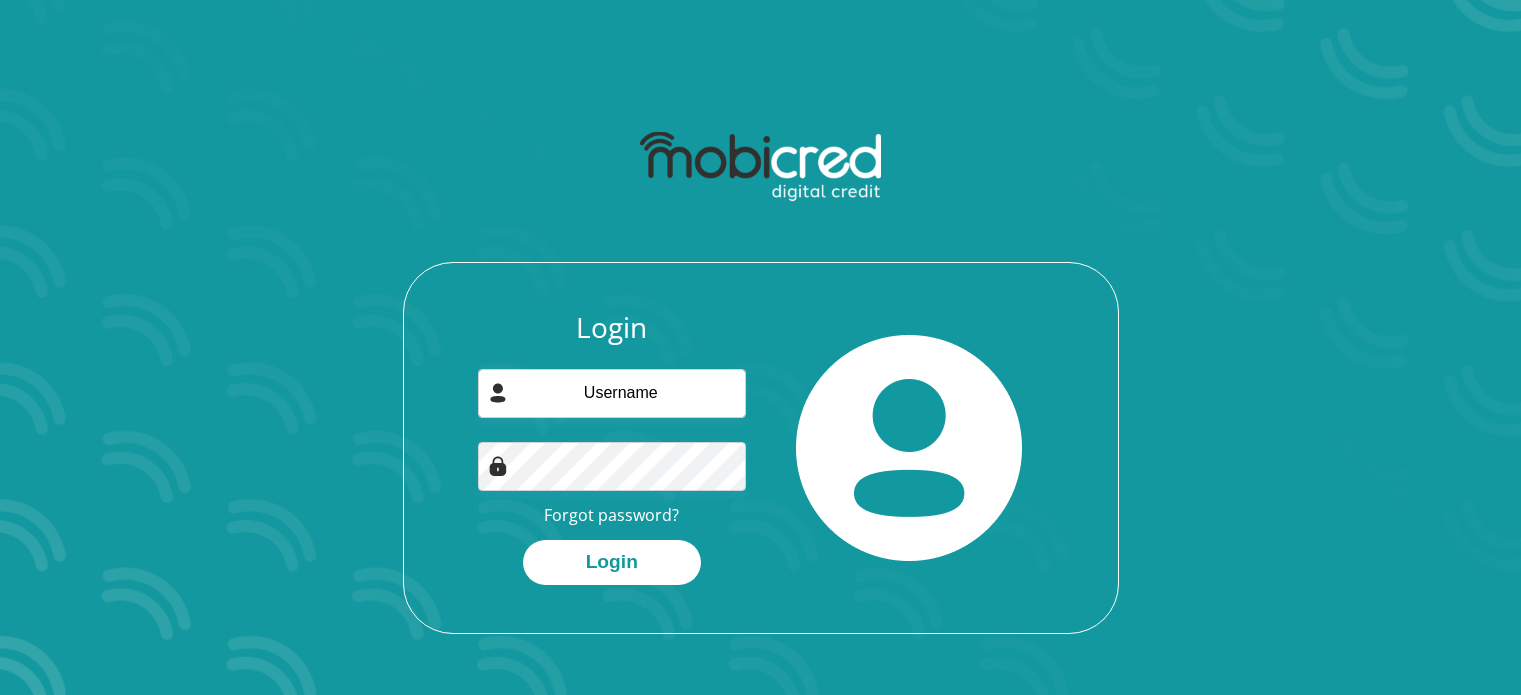 scroll, scrollTop: 0, scrollLeft: 0, axis: both 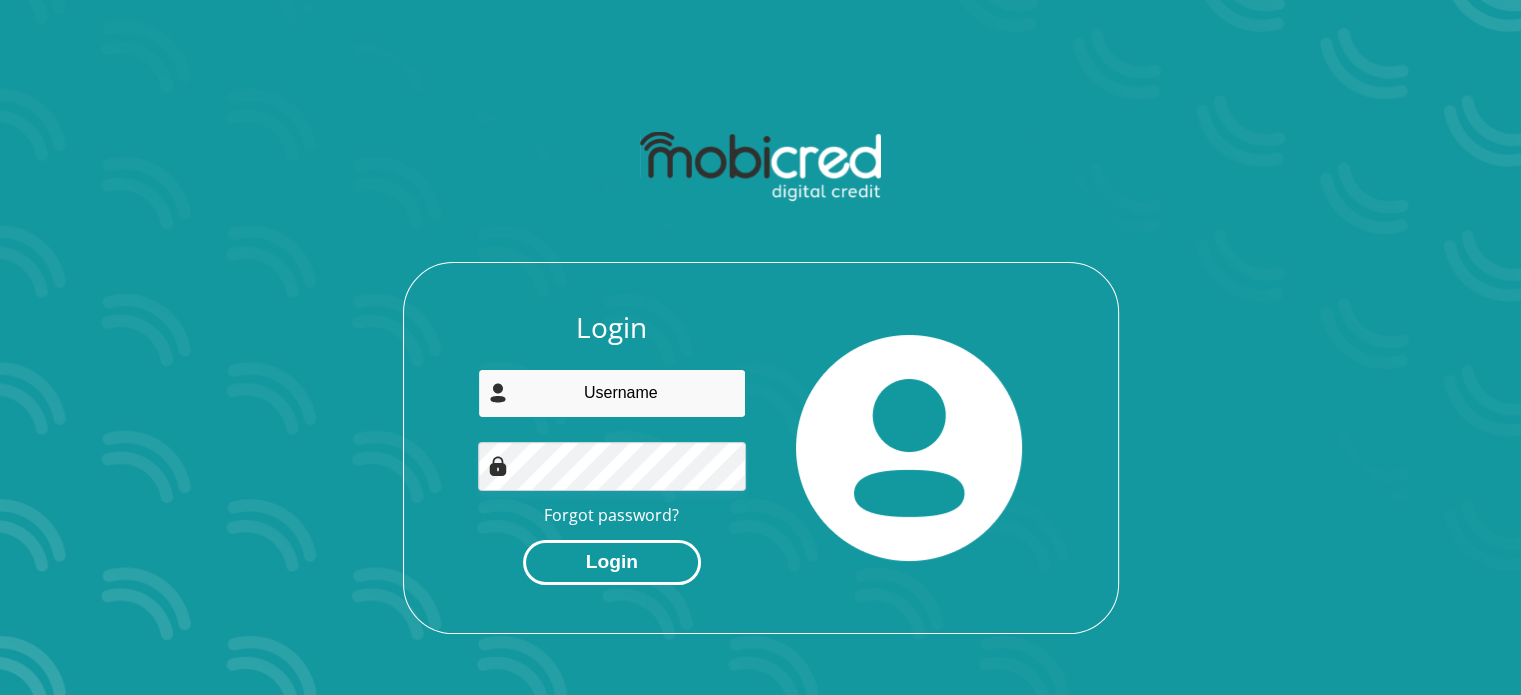 type on "stolselize@gmail.com" 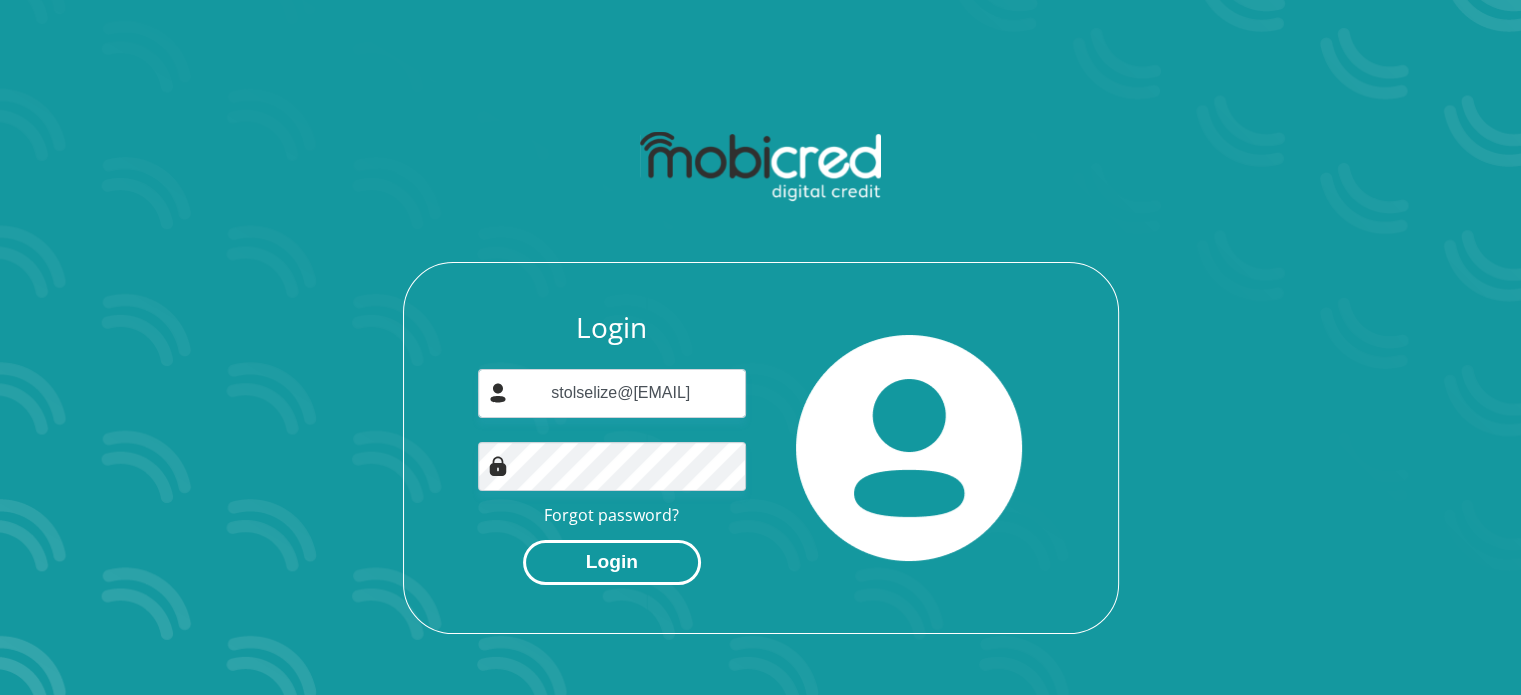 click on "Login" at bounding box center (612, 562) 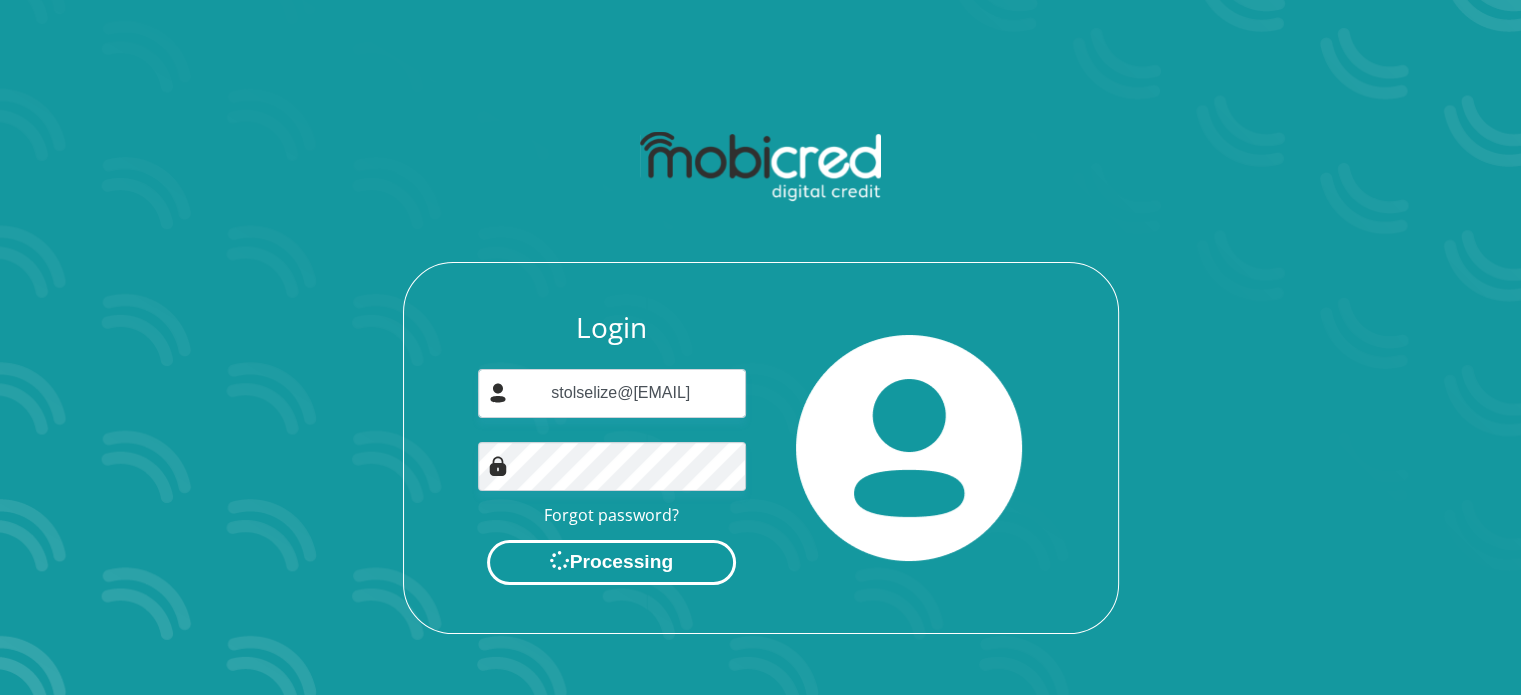 scroll, scrollTop: 0, scrollLeft: 0, axis: both 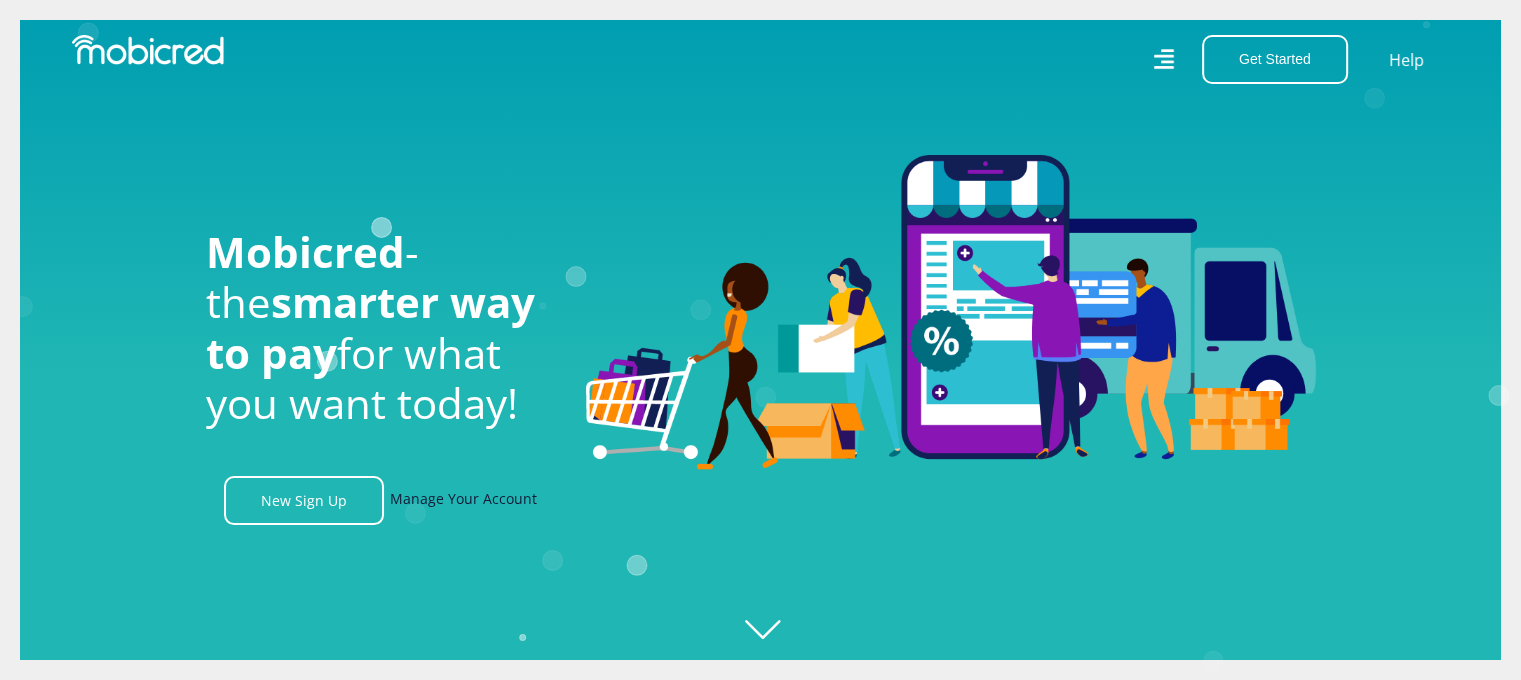 click on "Manage Your Account" at bounding box center (463, 500) 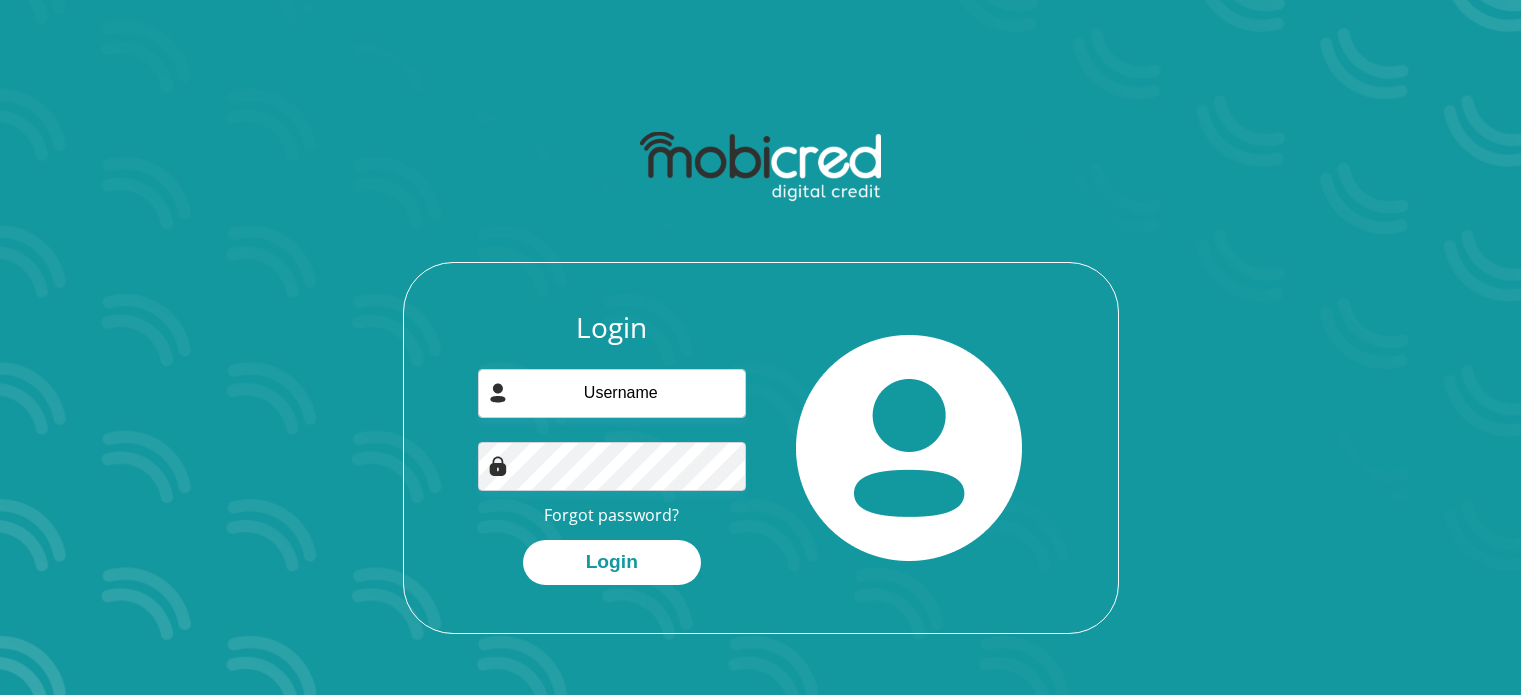 scroll, scrollTop: 0, scrollLeft: 0, axis: both 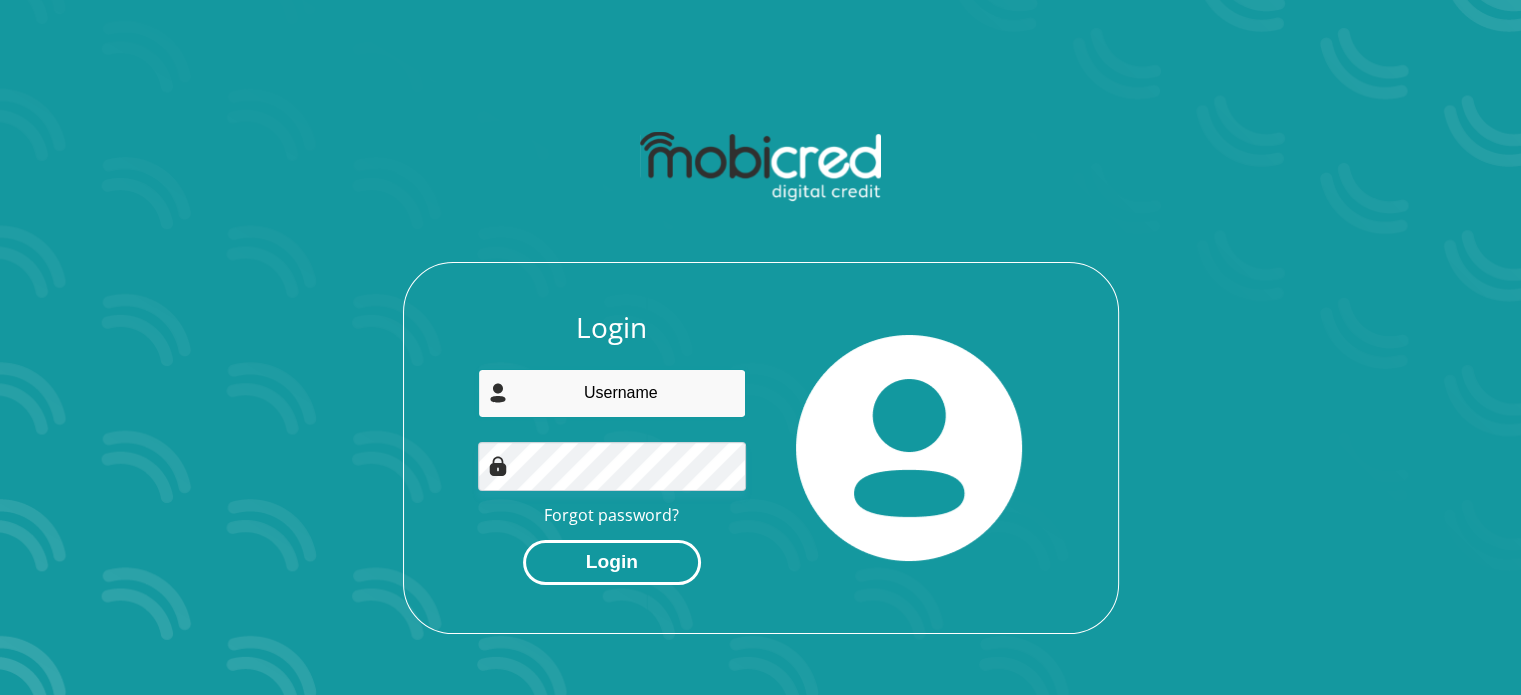 type on "stolselize@[EMAIL]" 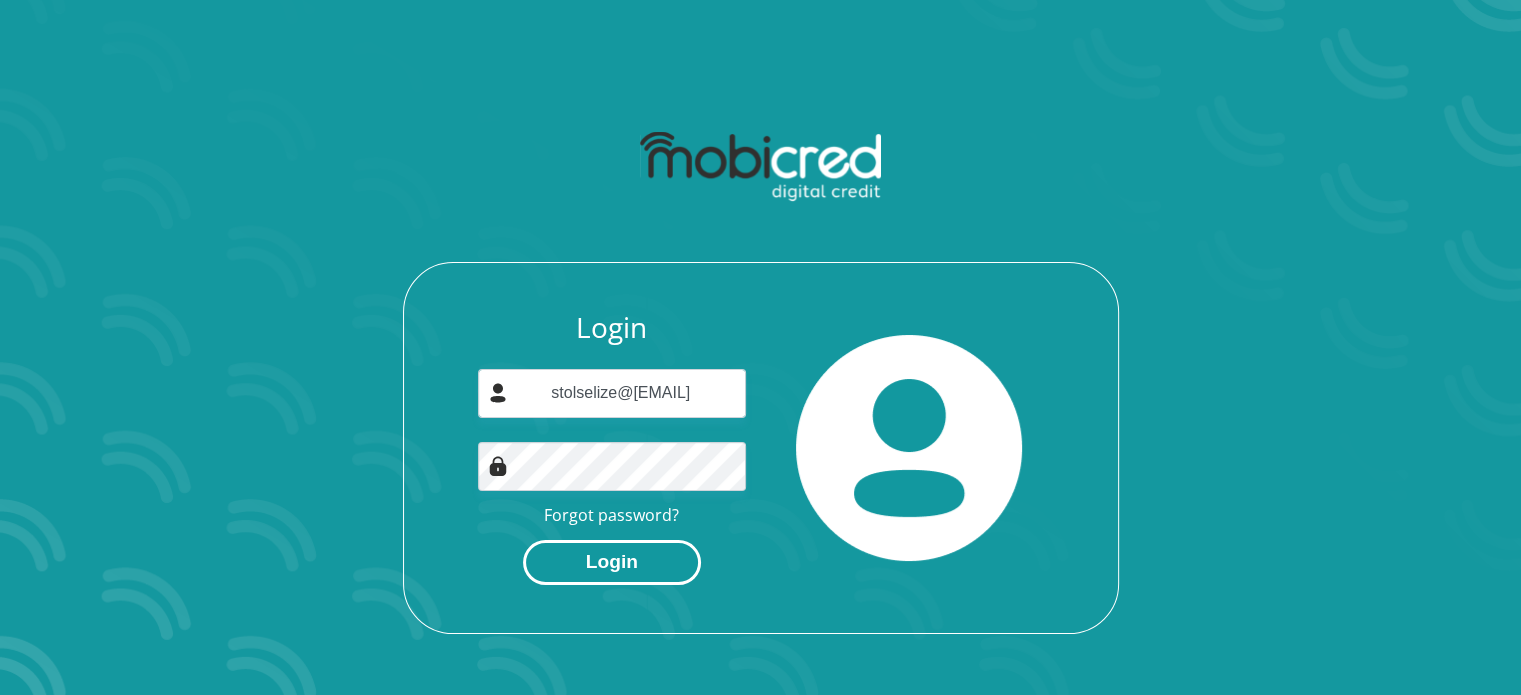 click on "Login" at bounding box center (612, 562) 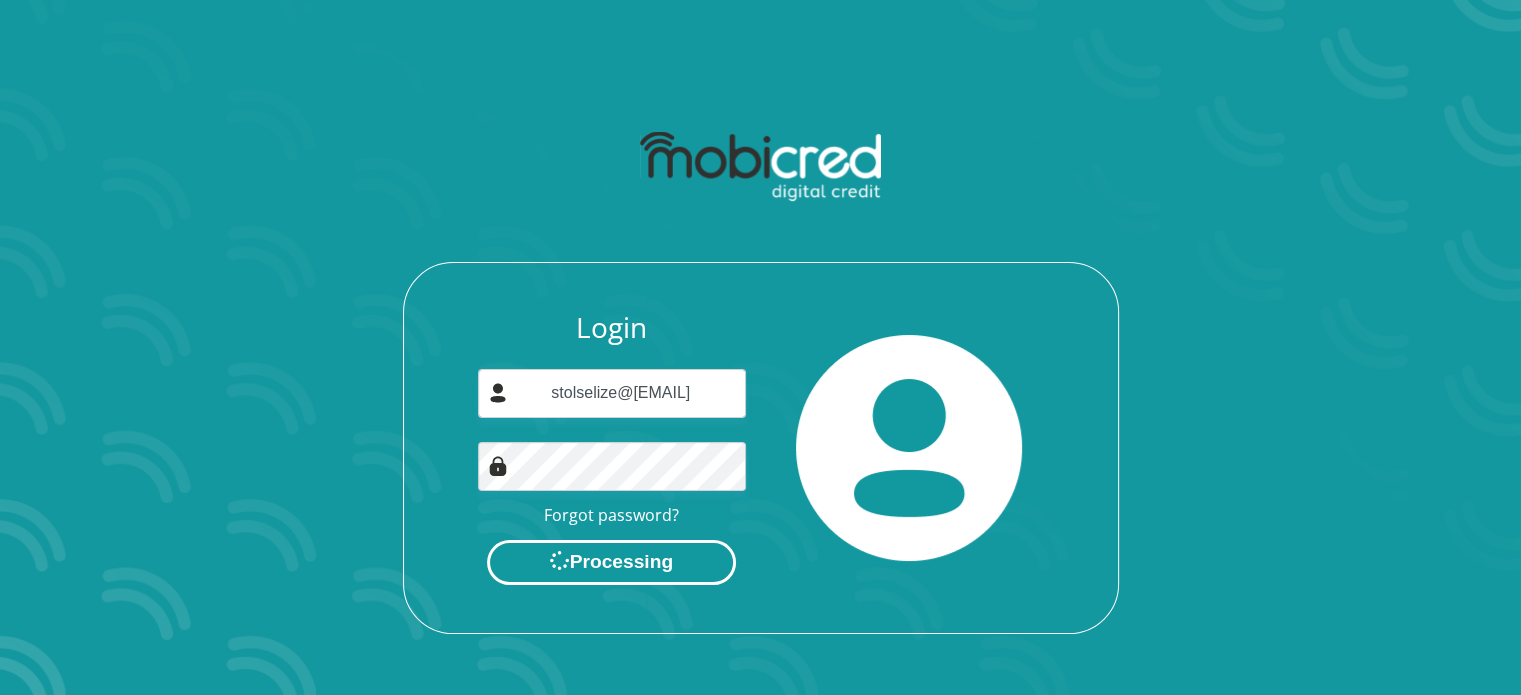 scroll, scrollTop: 0, scrollLeft: 0, axis: both 